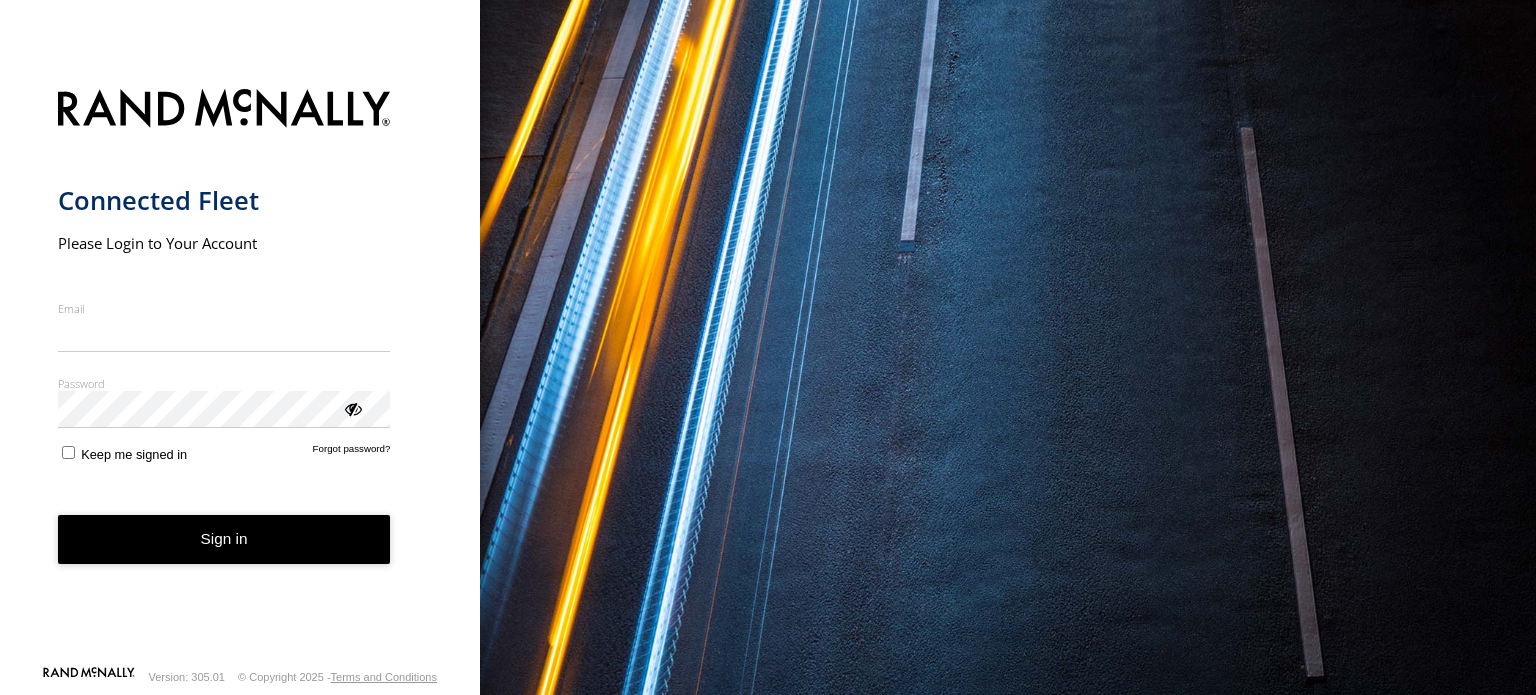 scroll, scrollTop: 0, scrollLeft: 0, axis: both 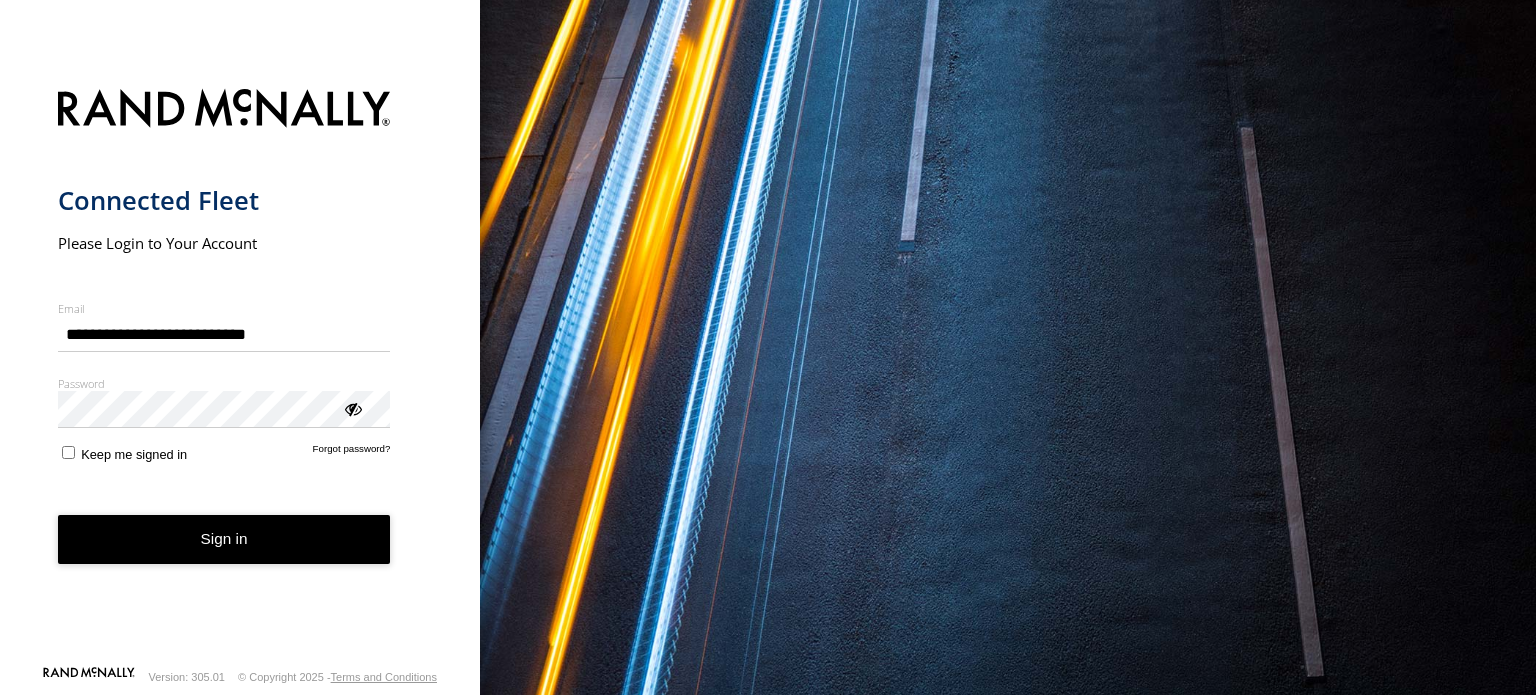 type on "**********" 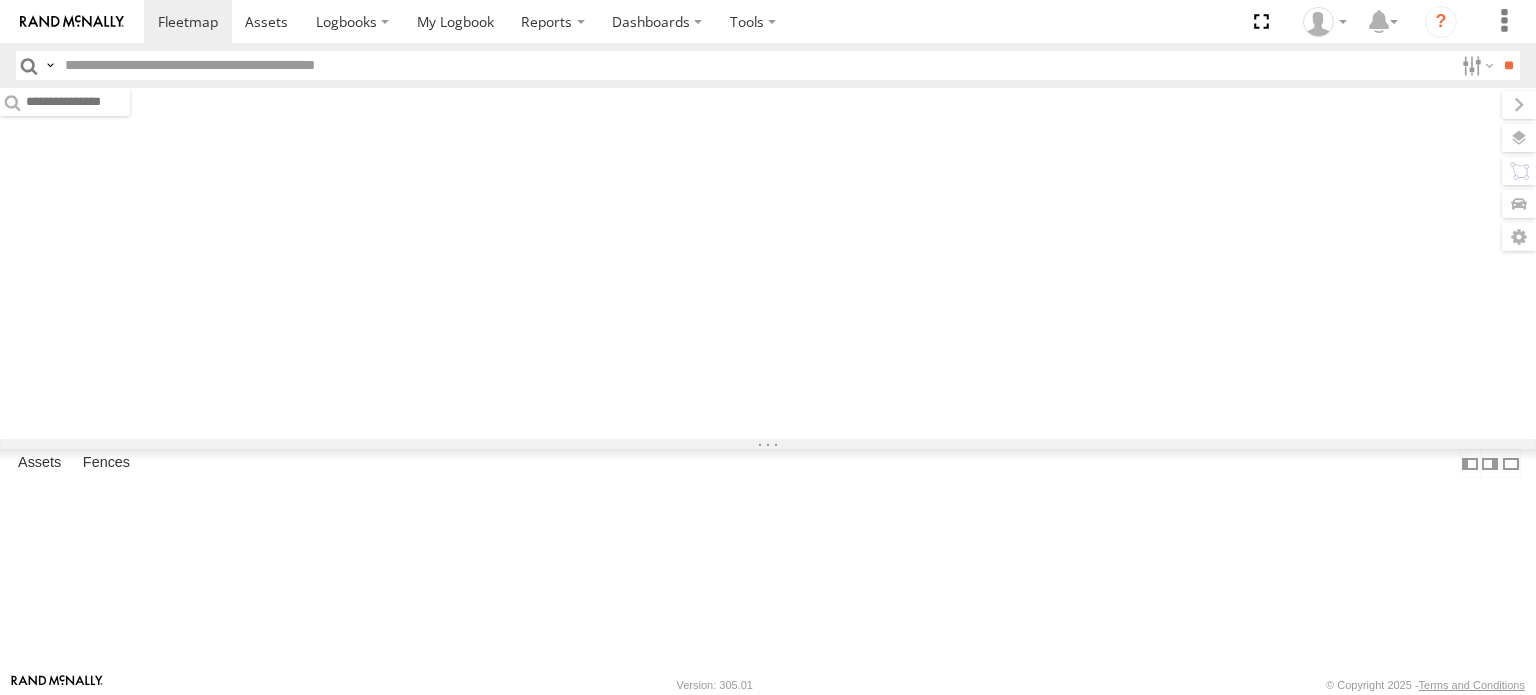 scroll, scrollTop: 0, scrollLeft: 0, axis: both 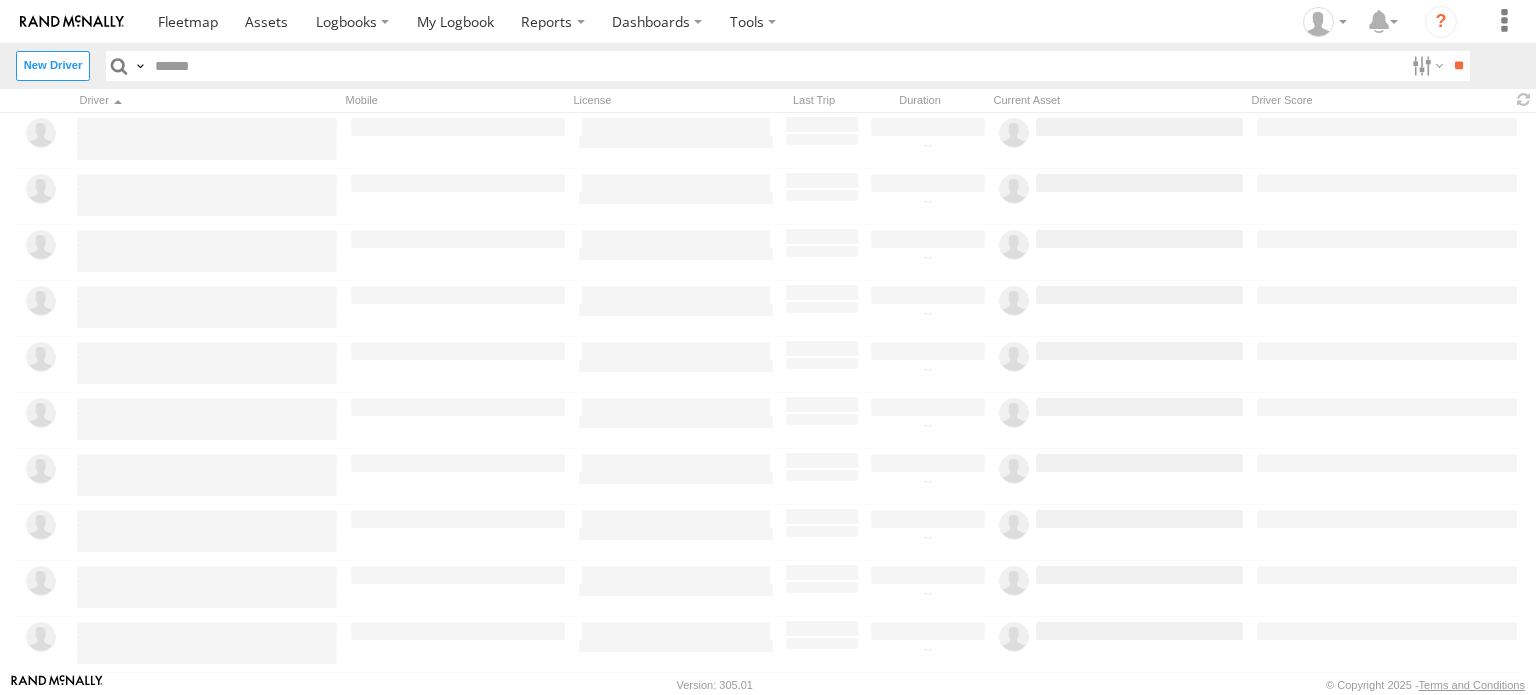click at bounding box center [1504, 21] 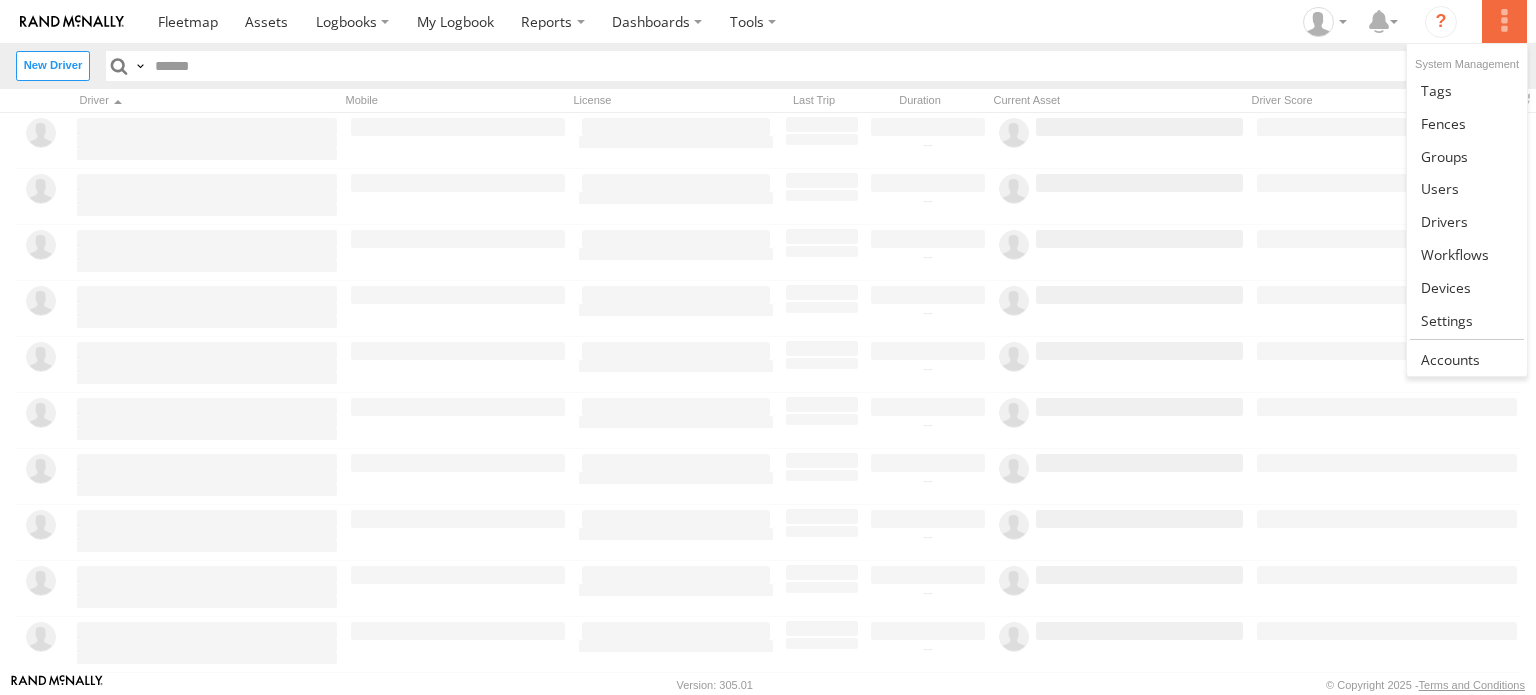 scroll, scrollTop: 0, scrollLeft: 0, axis: both 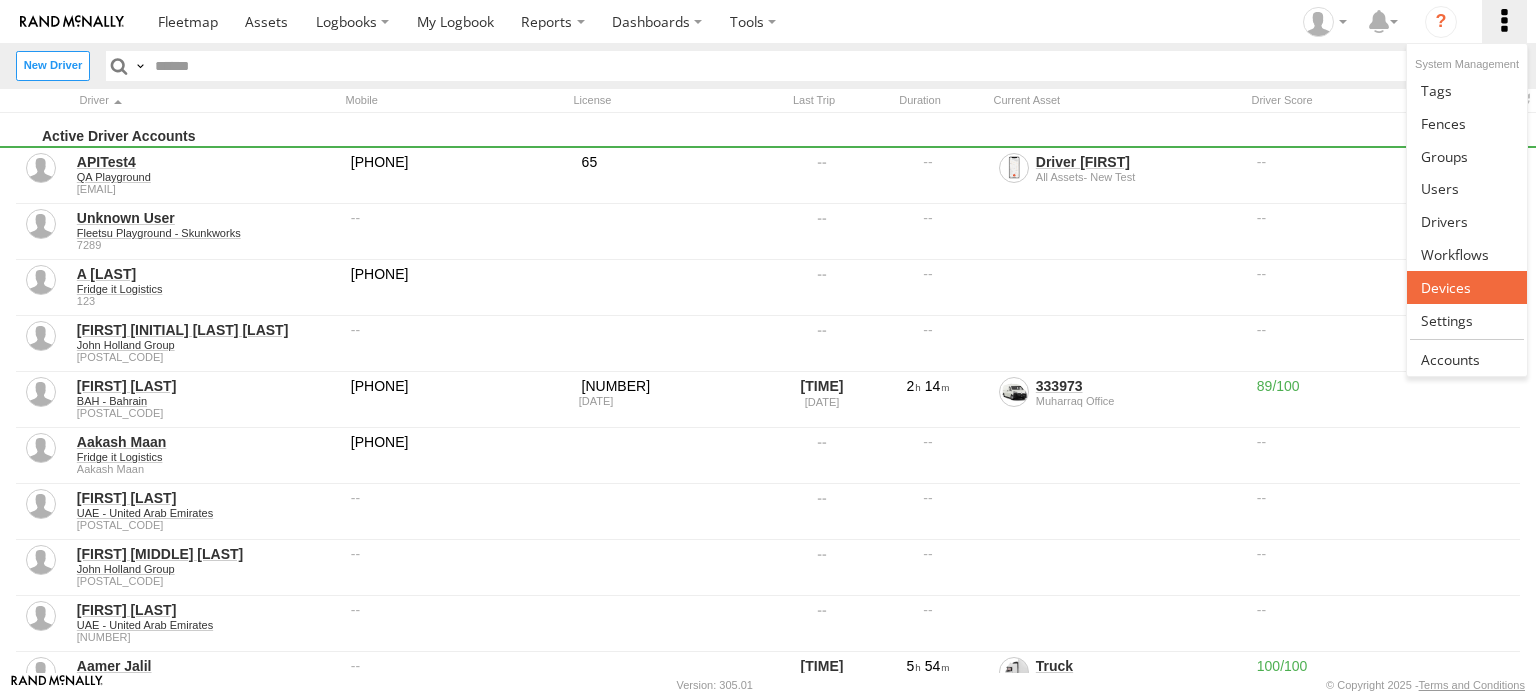 click at bounding box center (1466, 287) 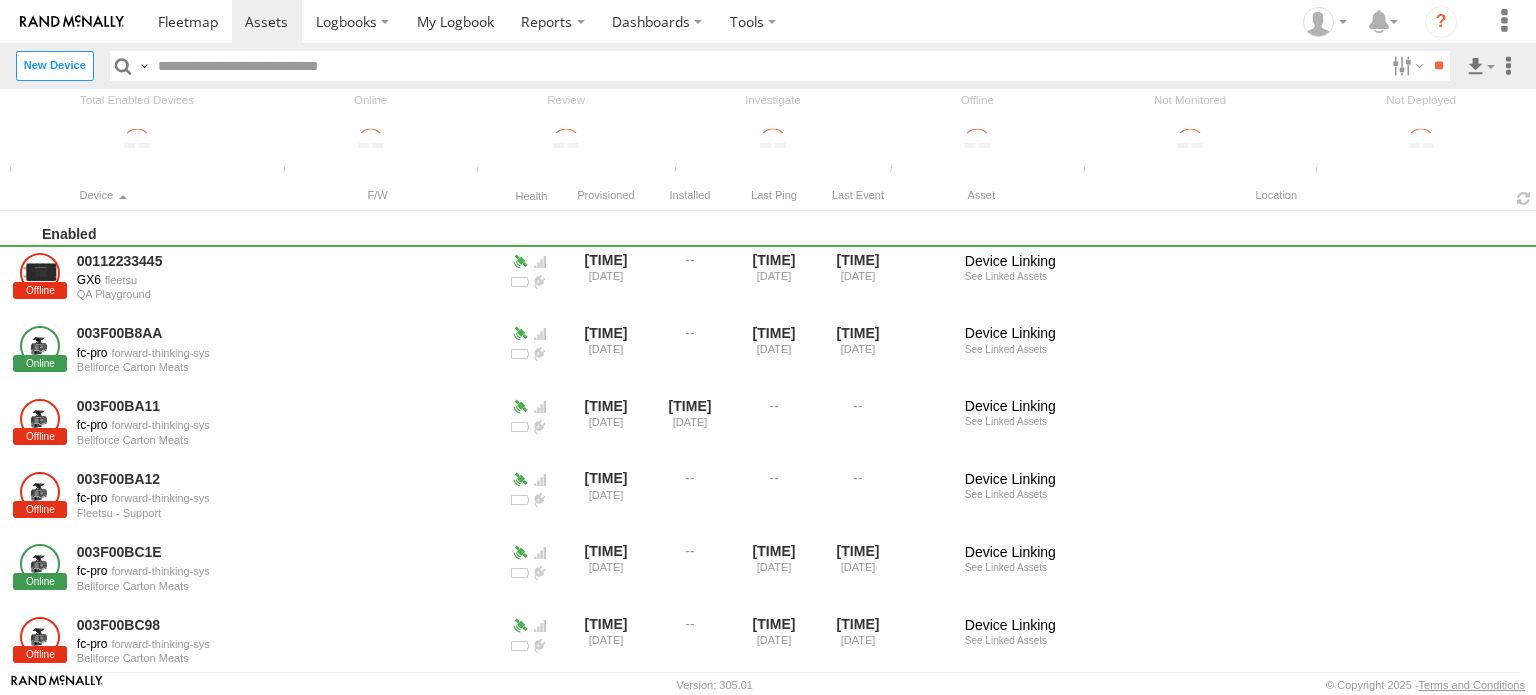 scroll, scrollTop: 0, scrollLeft: 0, axis: both 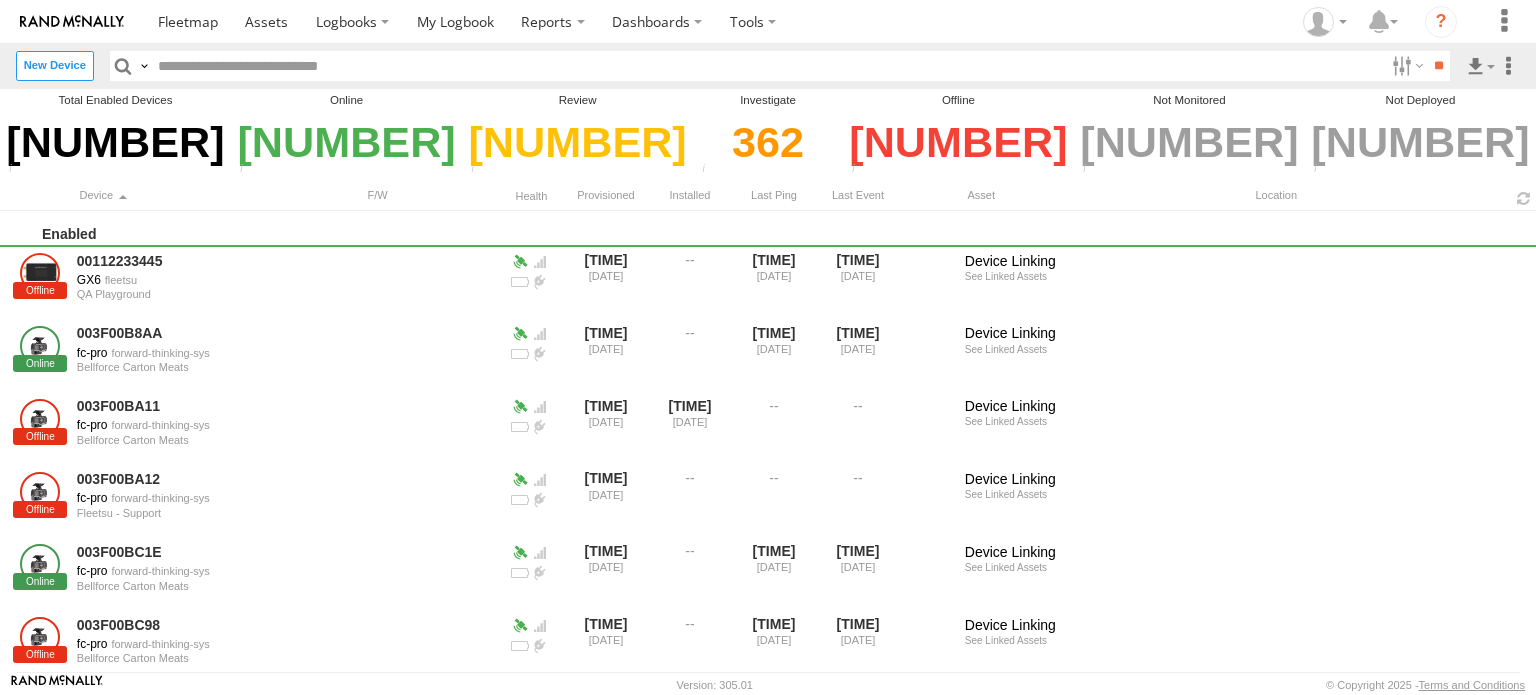 click at bounding box center (767, 65) 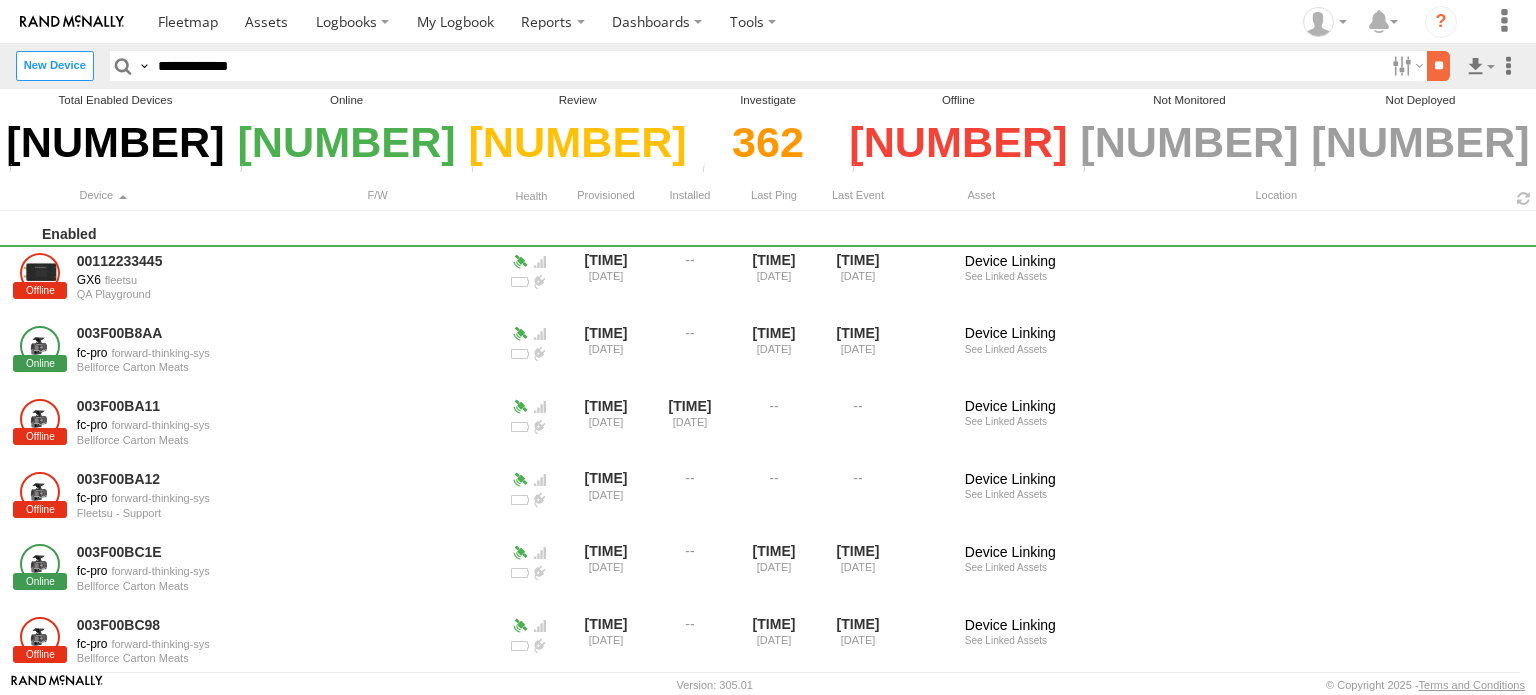 type on "**********" 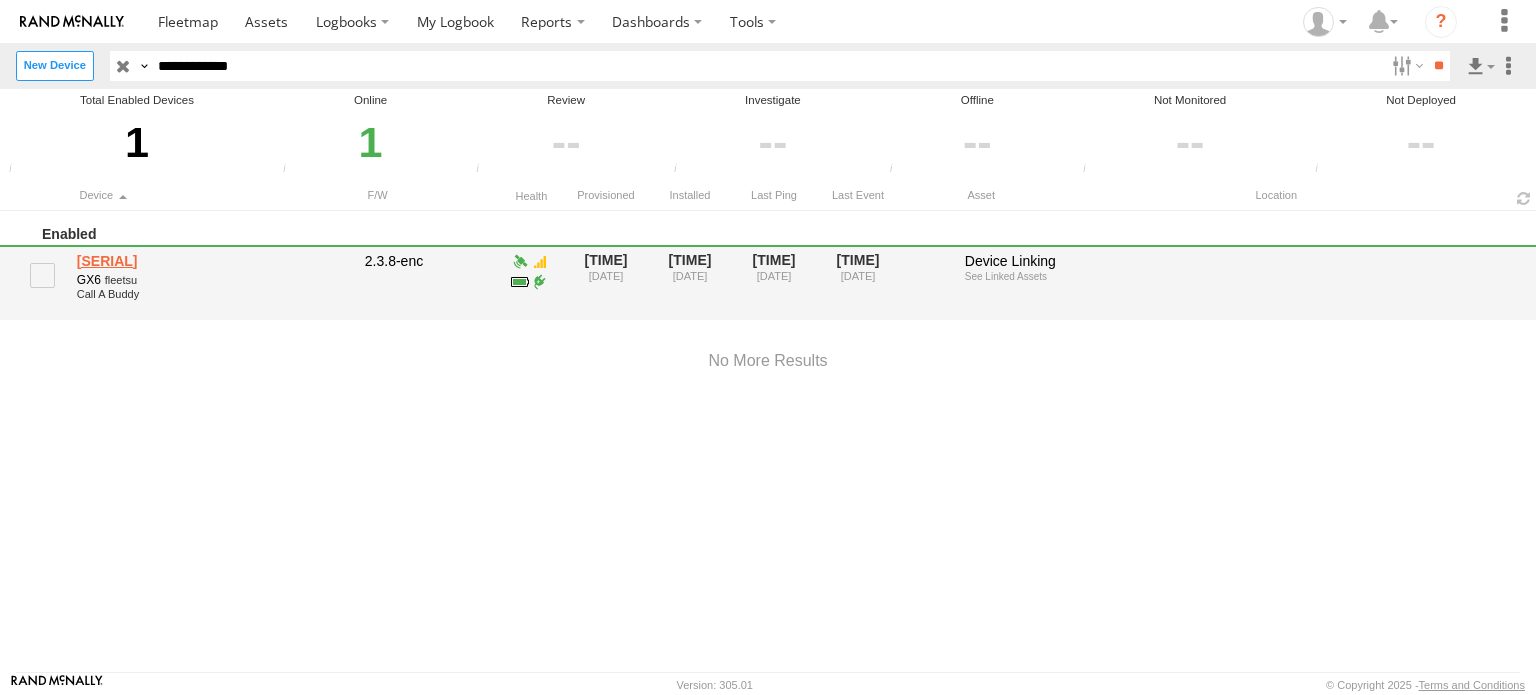 click on "48CA43047EA4" at bounding box center [214, 261] 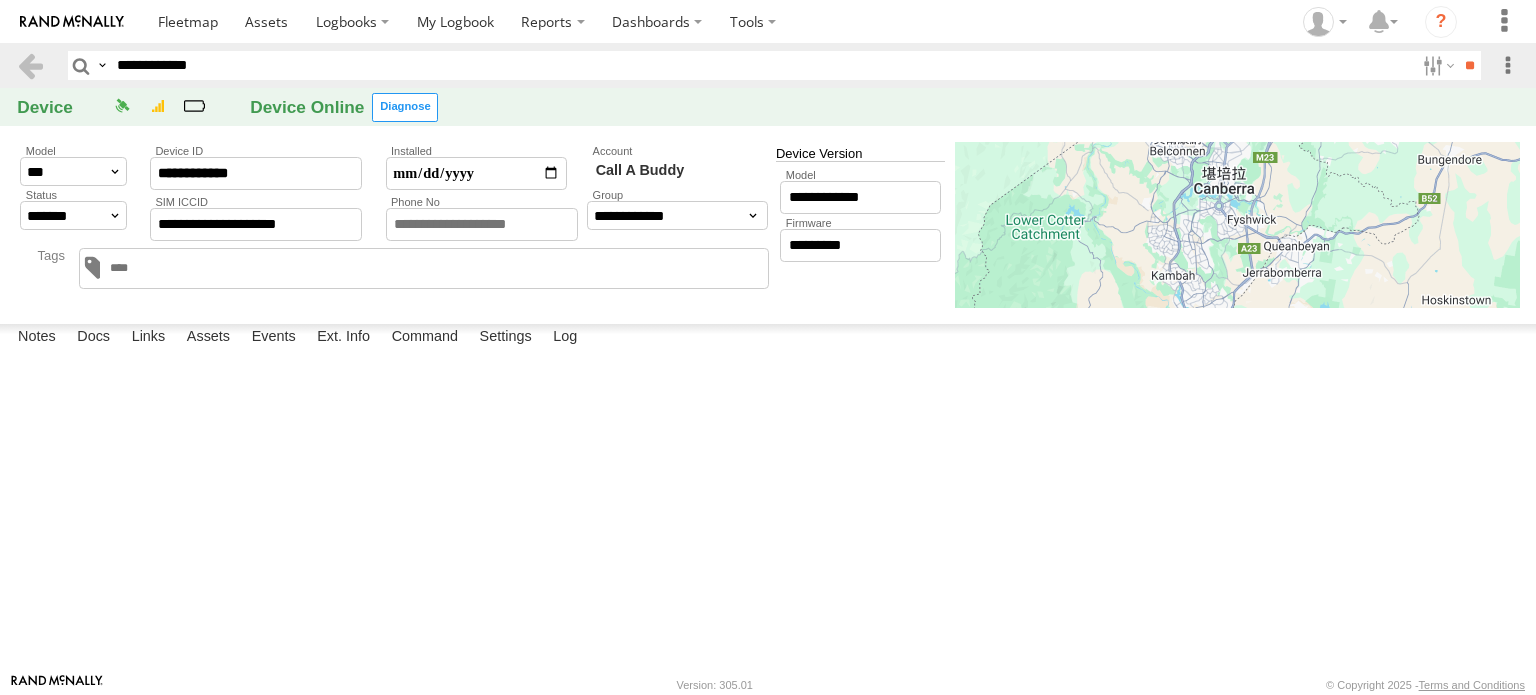 scroll, scrollTop: 0, scrollLeft: 0, axis: both 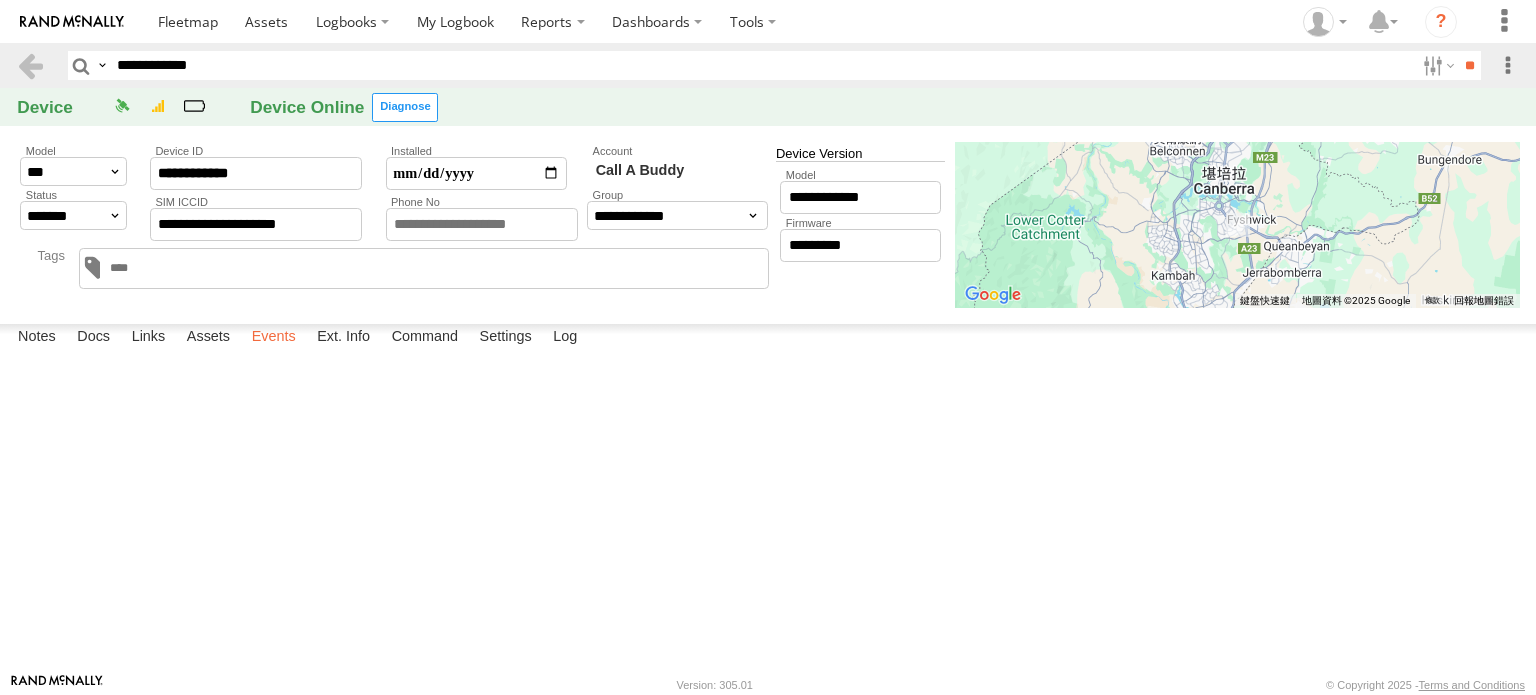 click on "Events" at bounding box center (274, 338) 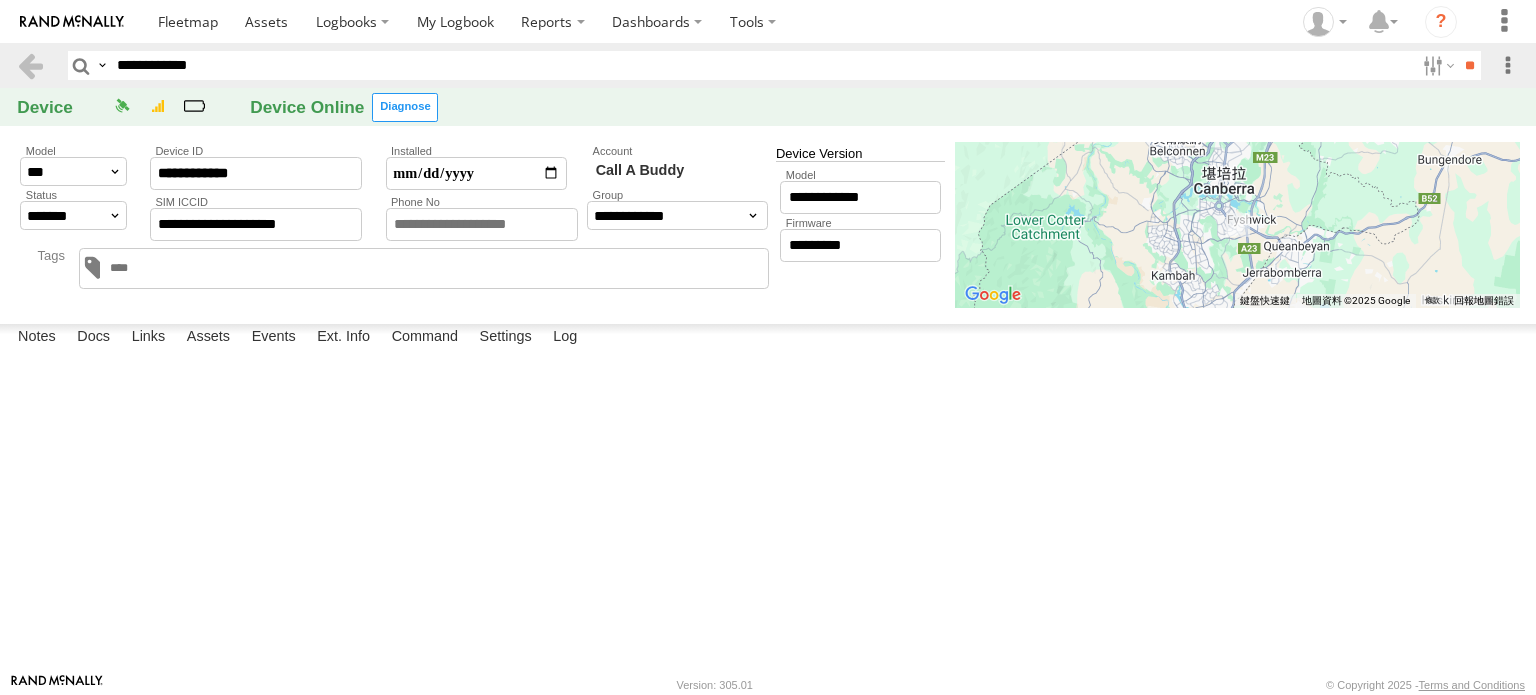 scroll, scrollTop: 0, scrollLeft: 69, axis: horizontal 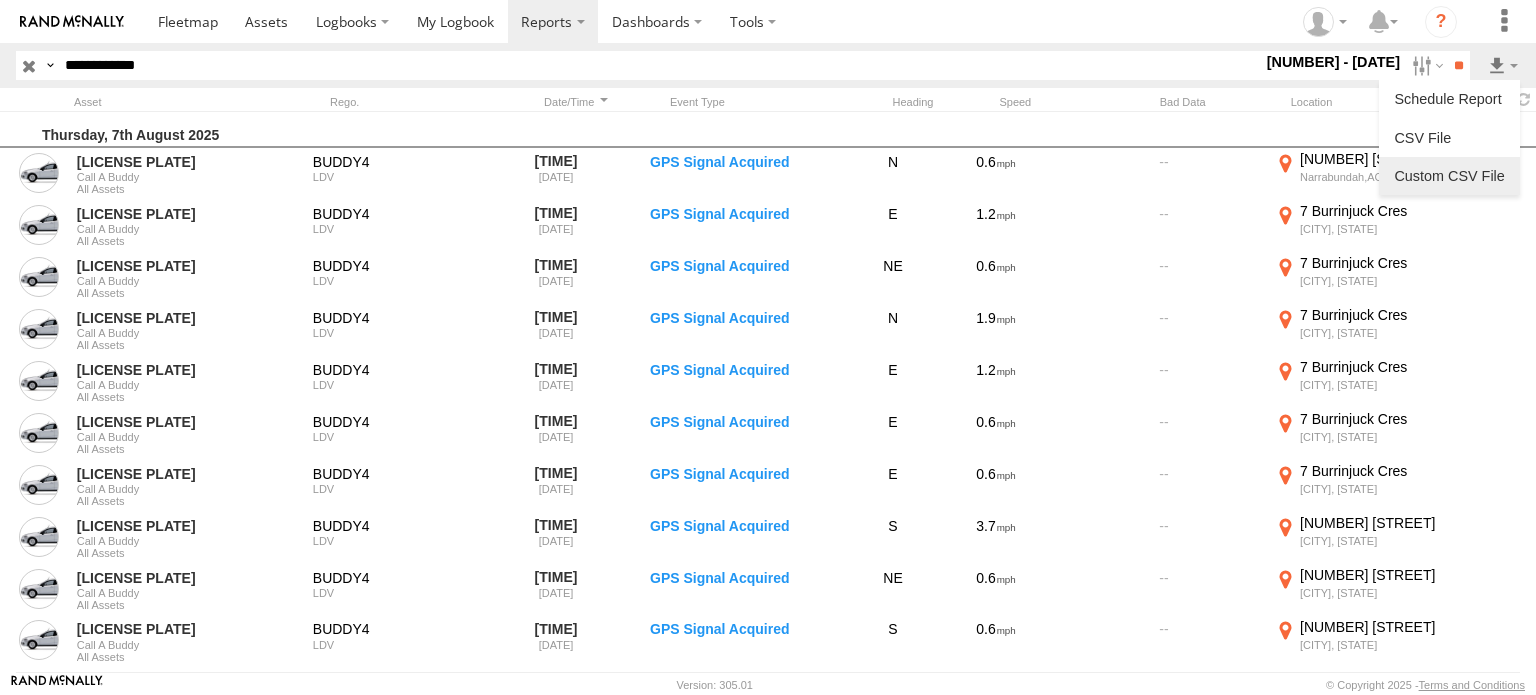 click at bounding box center [1449, 176] 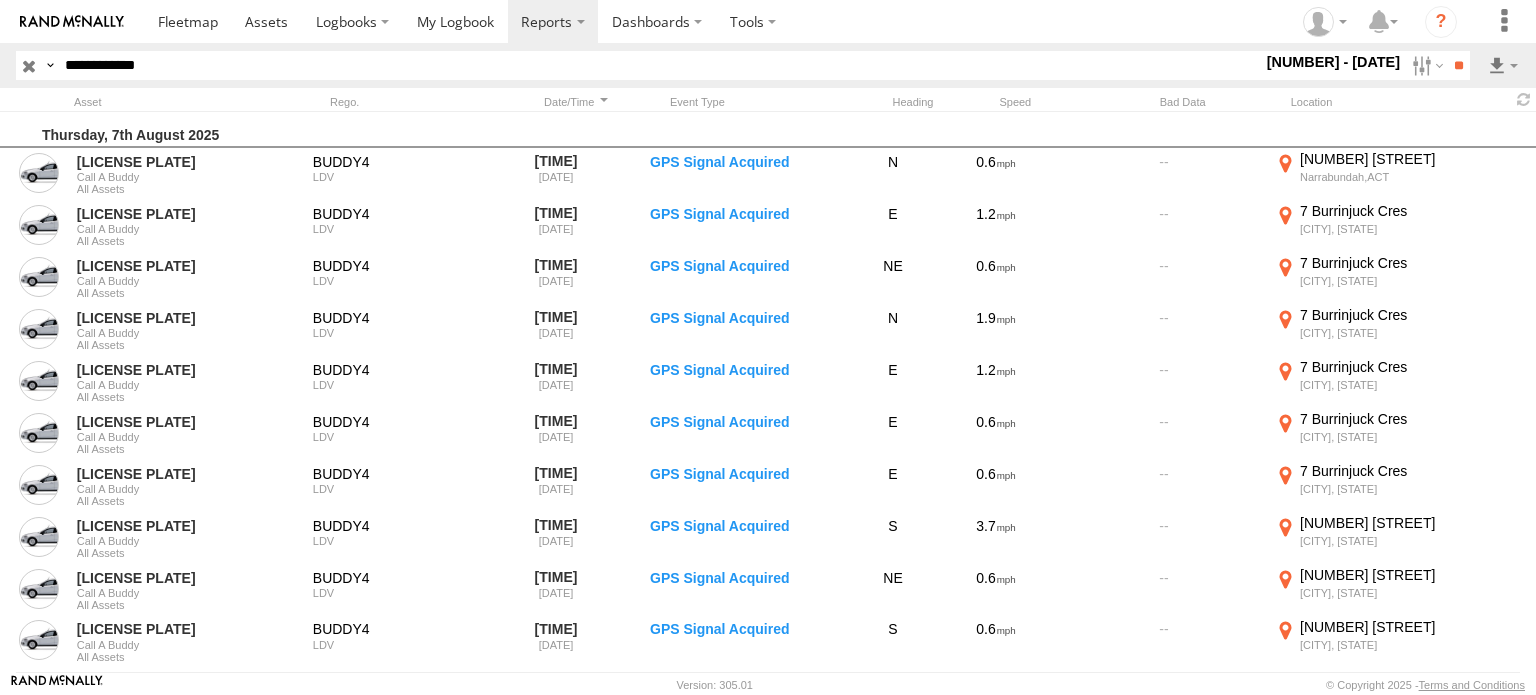 scroll, scrollTop: 400, scrollLeft: 0, axis: vertical 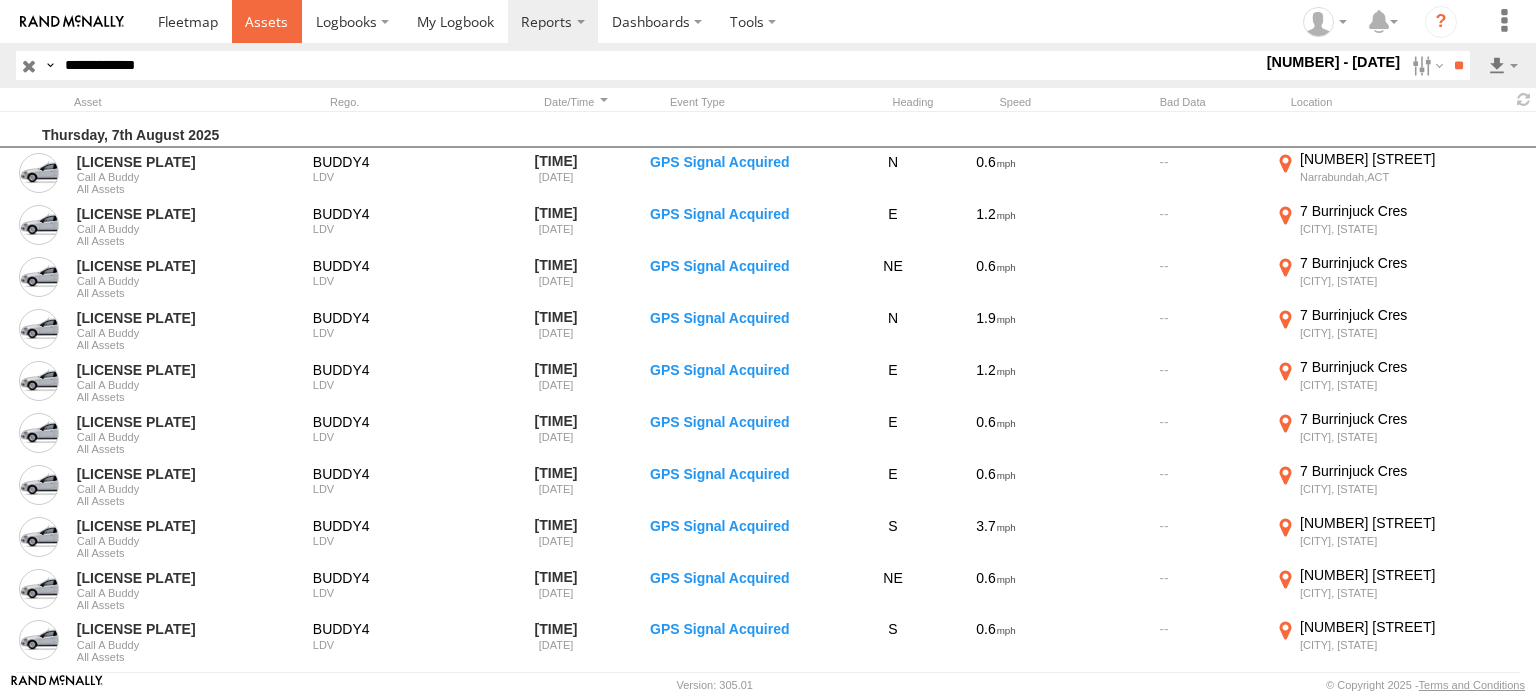click at bounding box center (266, 21) 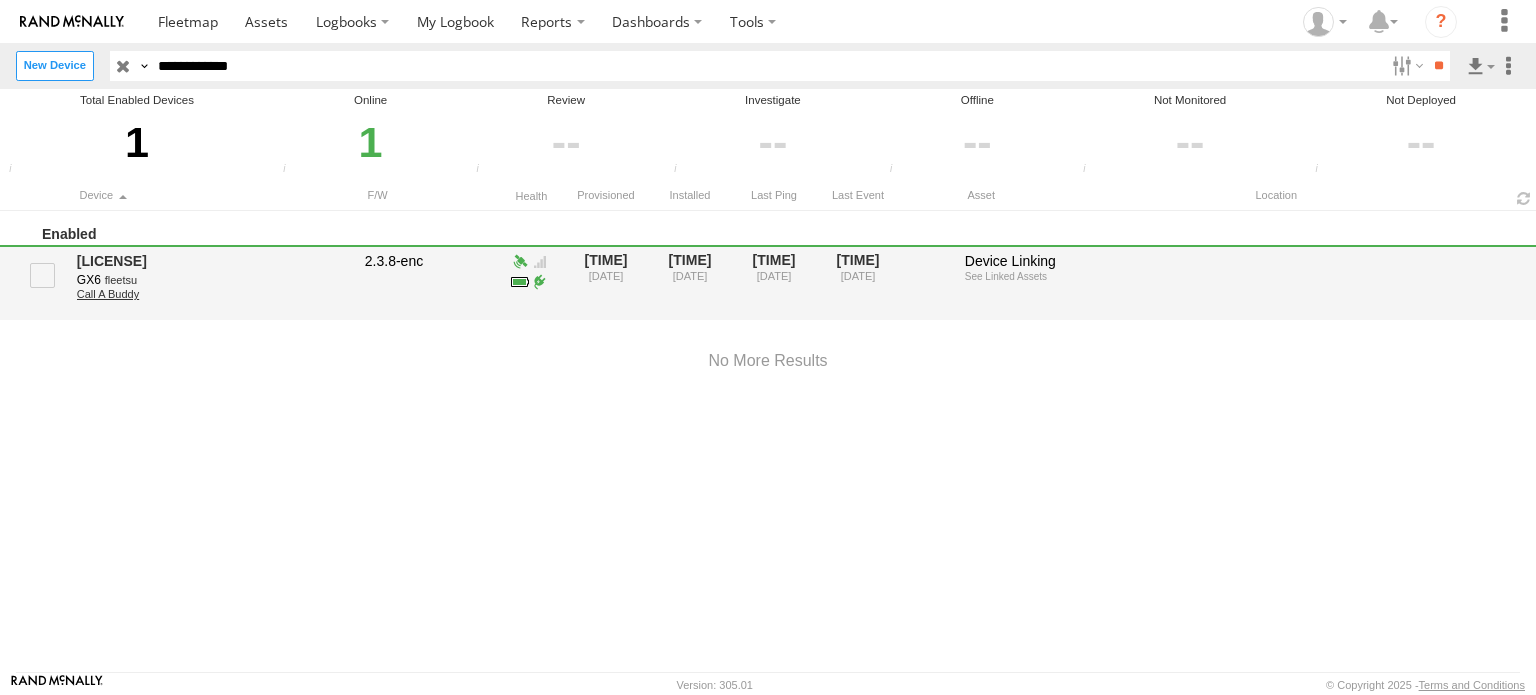 scroll, scrollTop: 0, scrollLeft: 0, axis: both 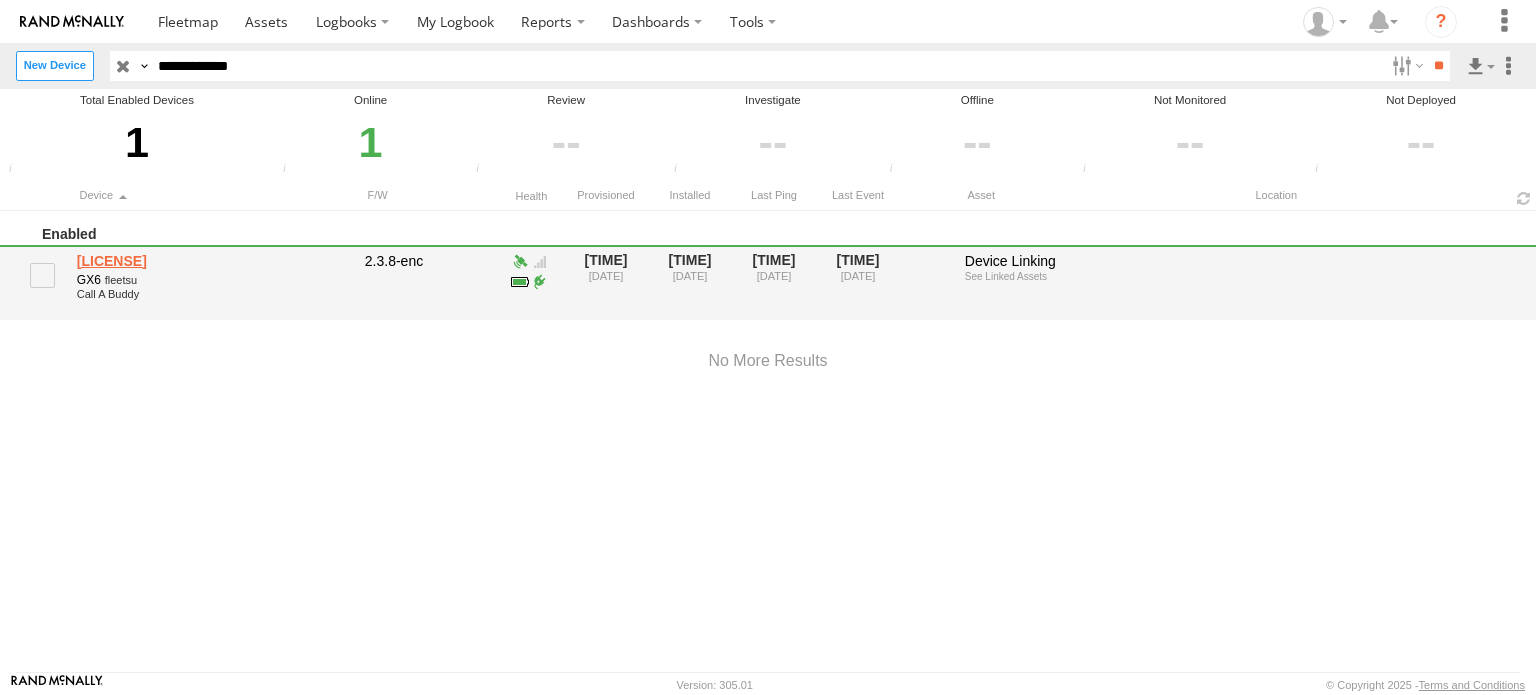 click on "[LICENSE]" at bounding box center (214, 261) 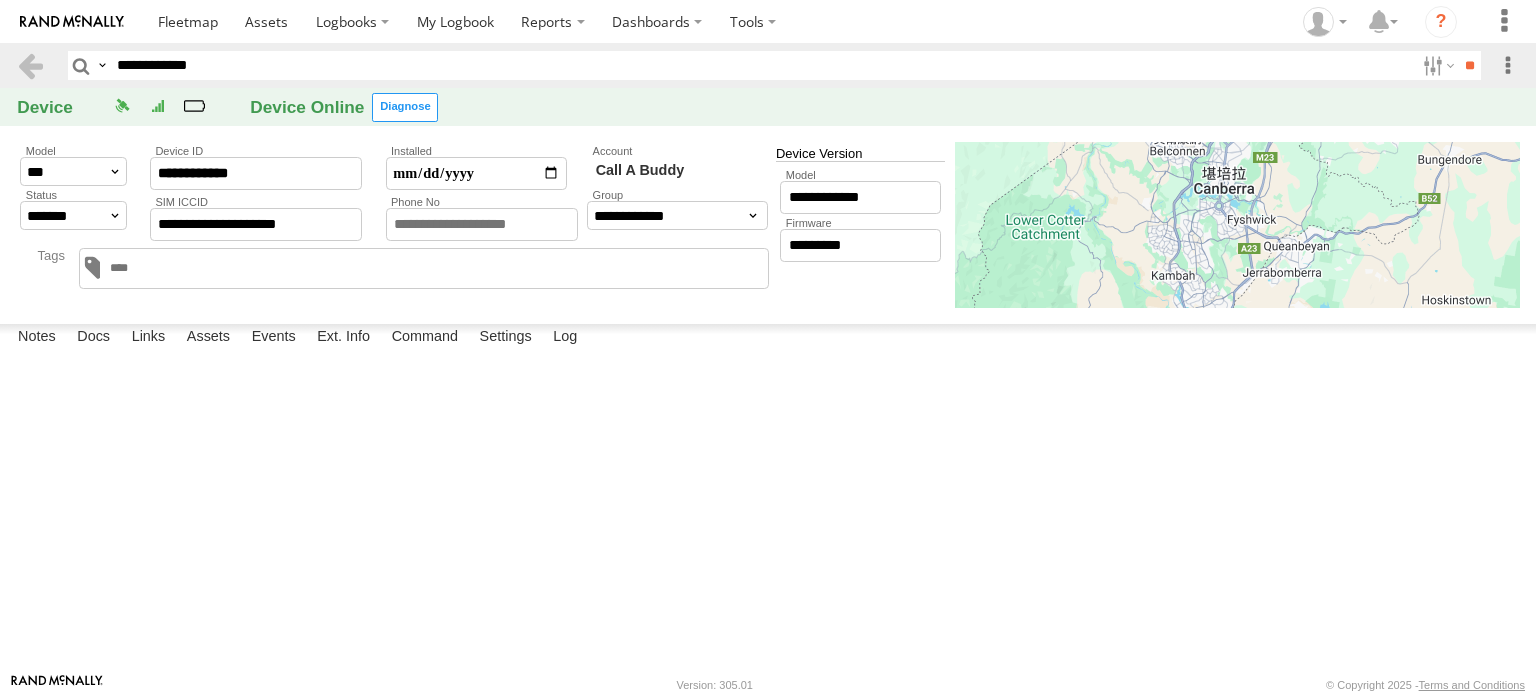 scroll, scrollTop: 0, scrollLeft: 0, axis: both 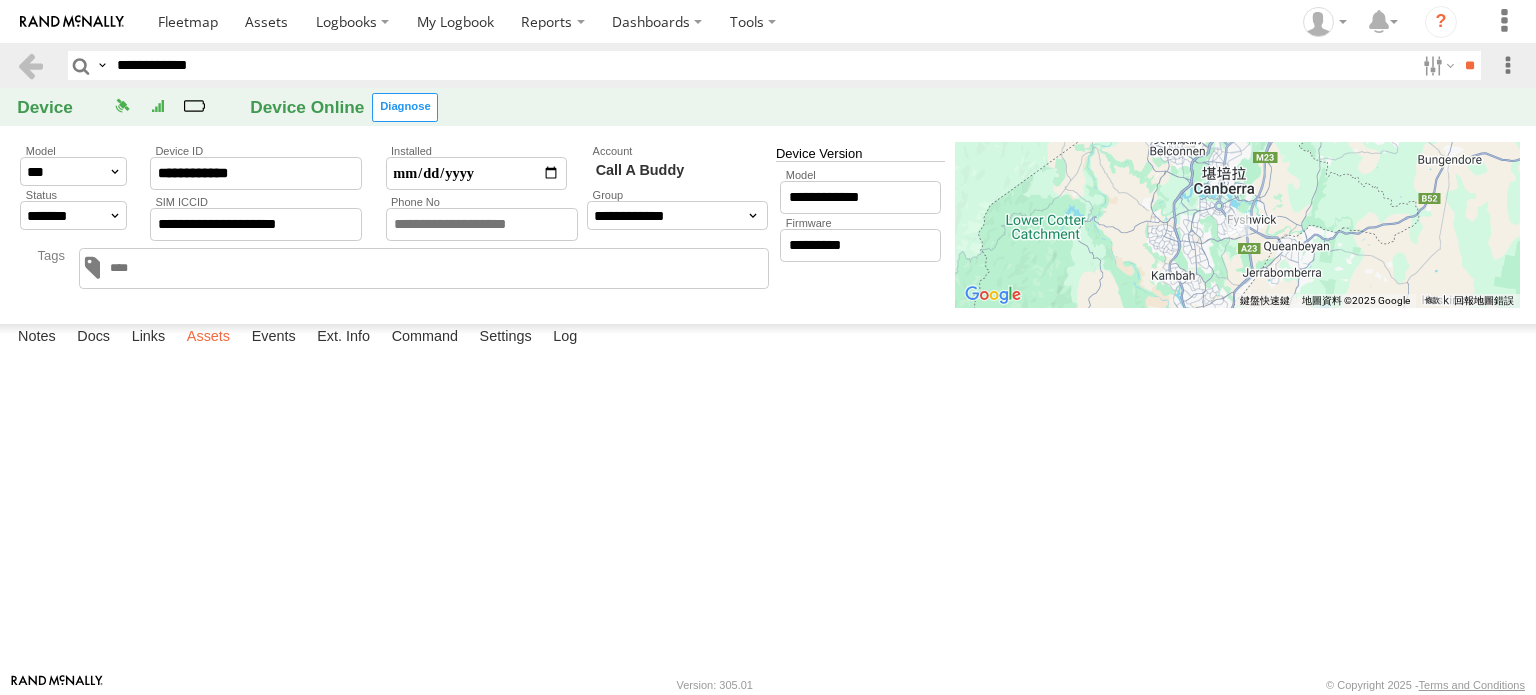 click on "Assets" at bounding box center (208, 338) 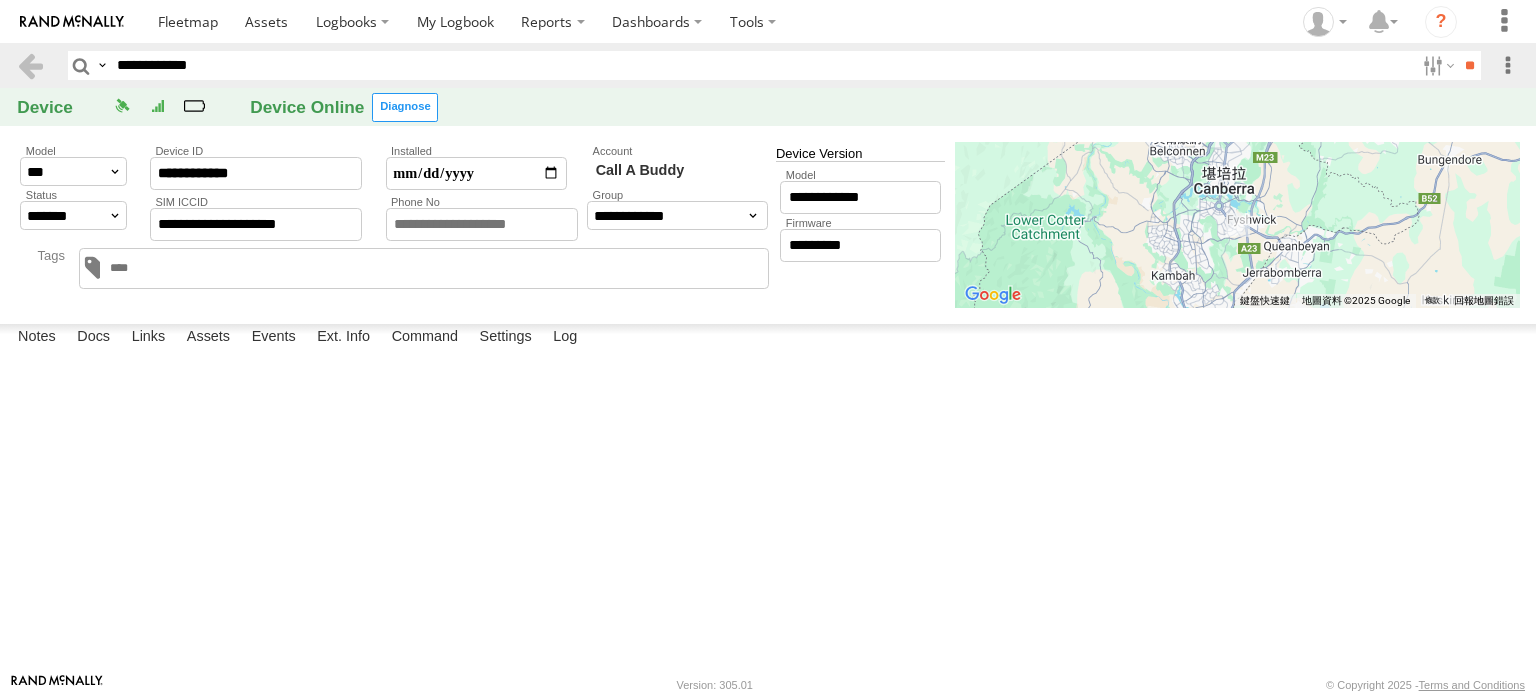 click on "[FIRST]" at bounding box center (0, 0) 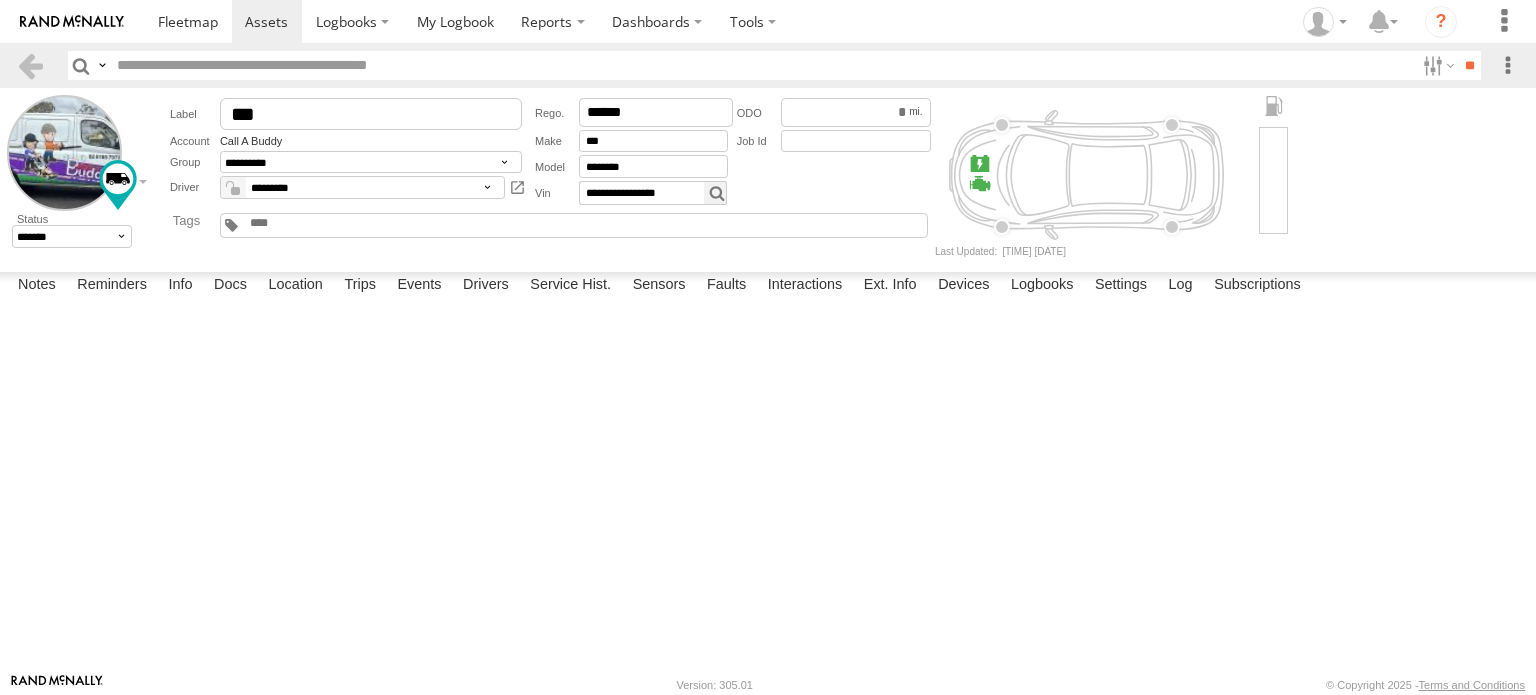 scroll, scrollTop: 0, scrollLeft: 0, axis: both 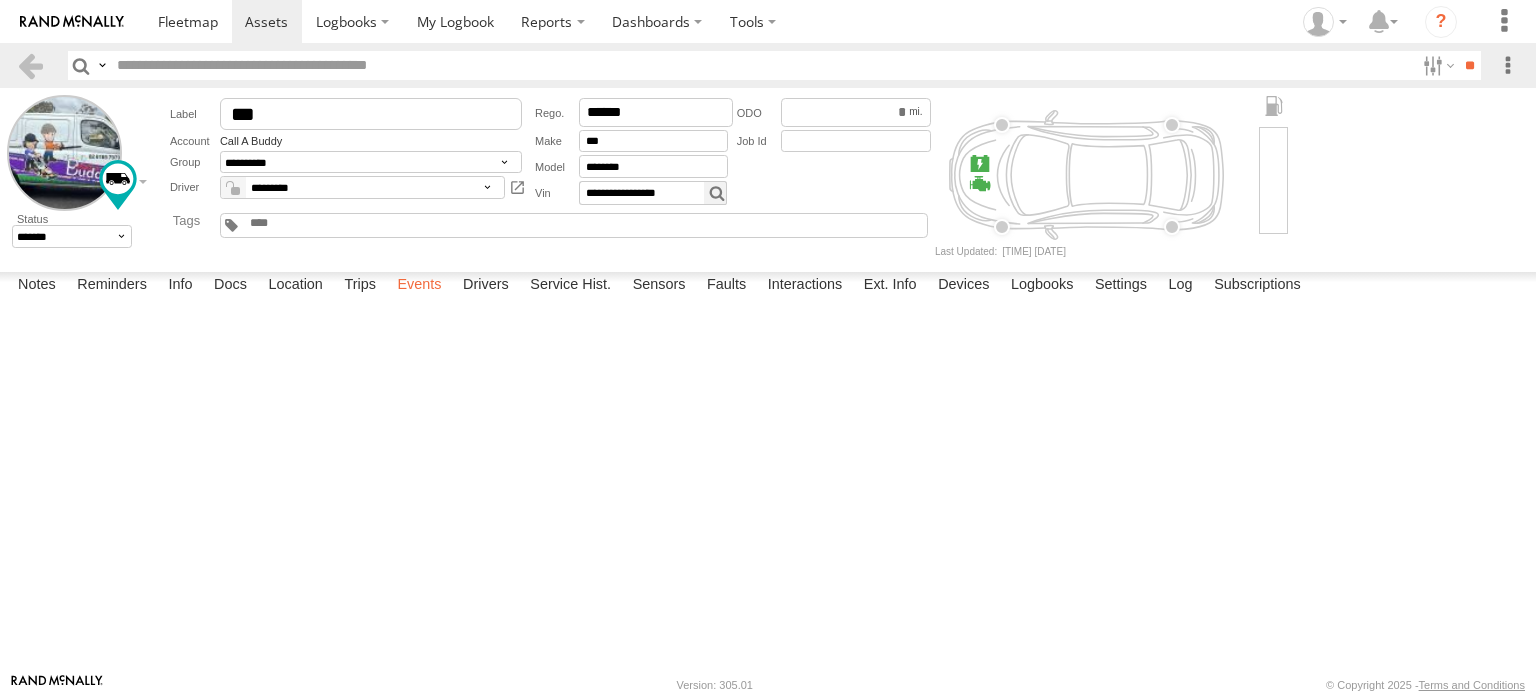 click on "Events" at bounding box center (419, 286) 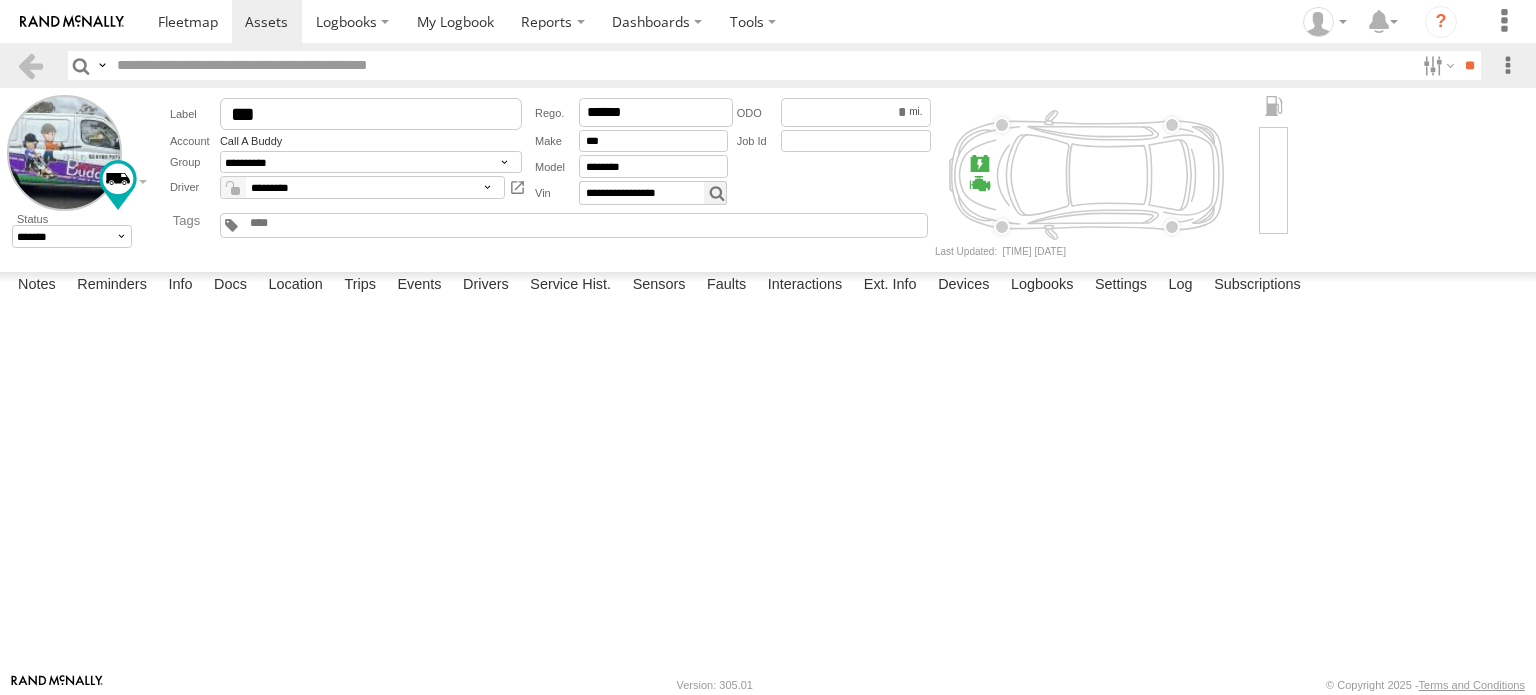 scroll, scrollTop: 2200, scrollLeft: 0, axis: vertical 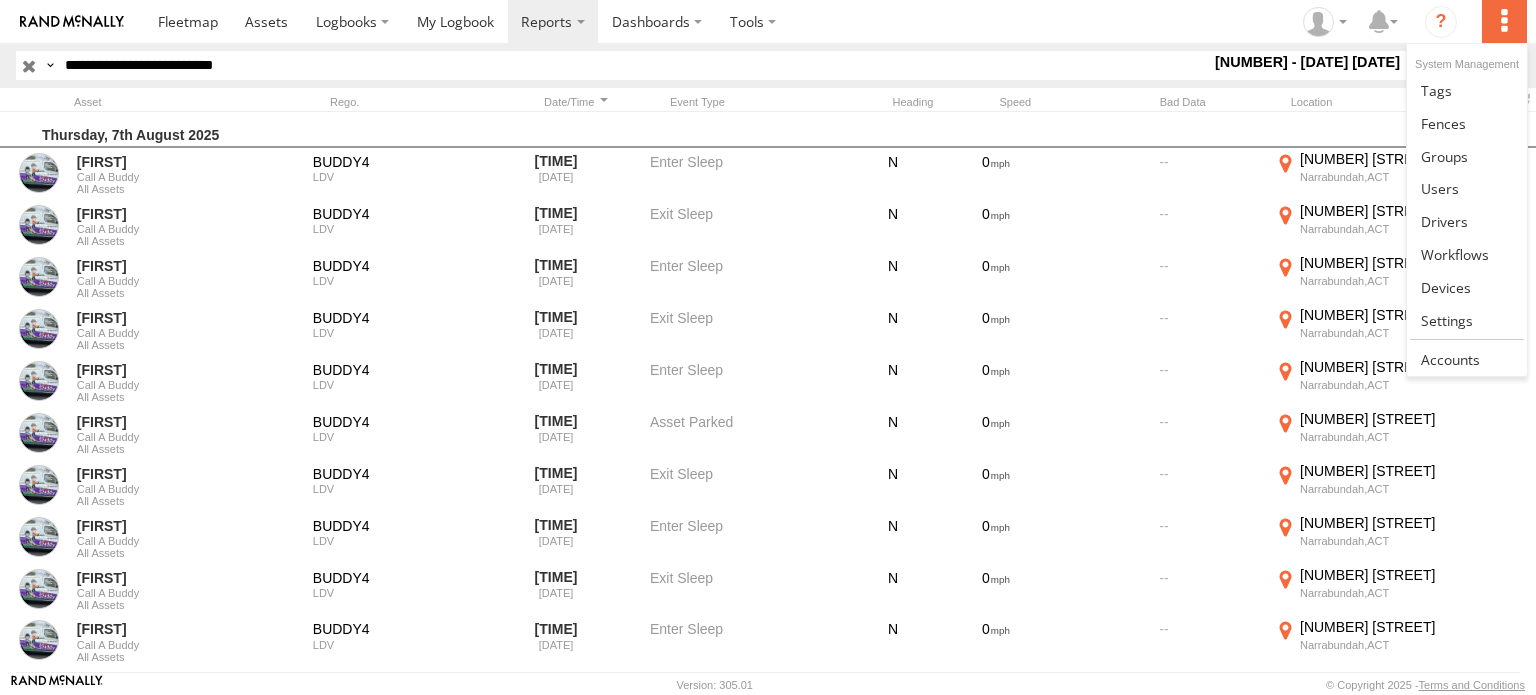 click at bounding box center (1504, 21) 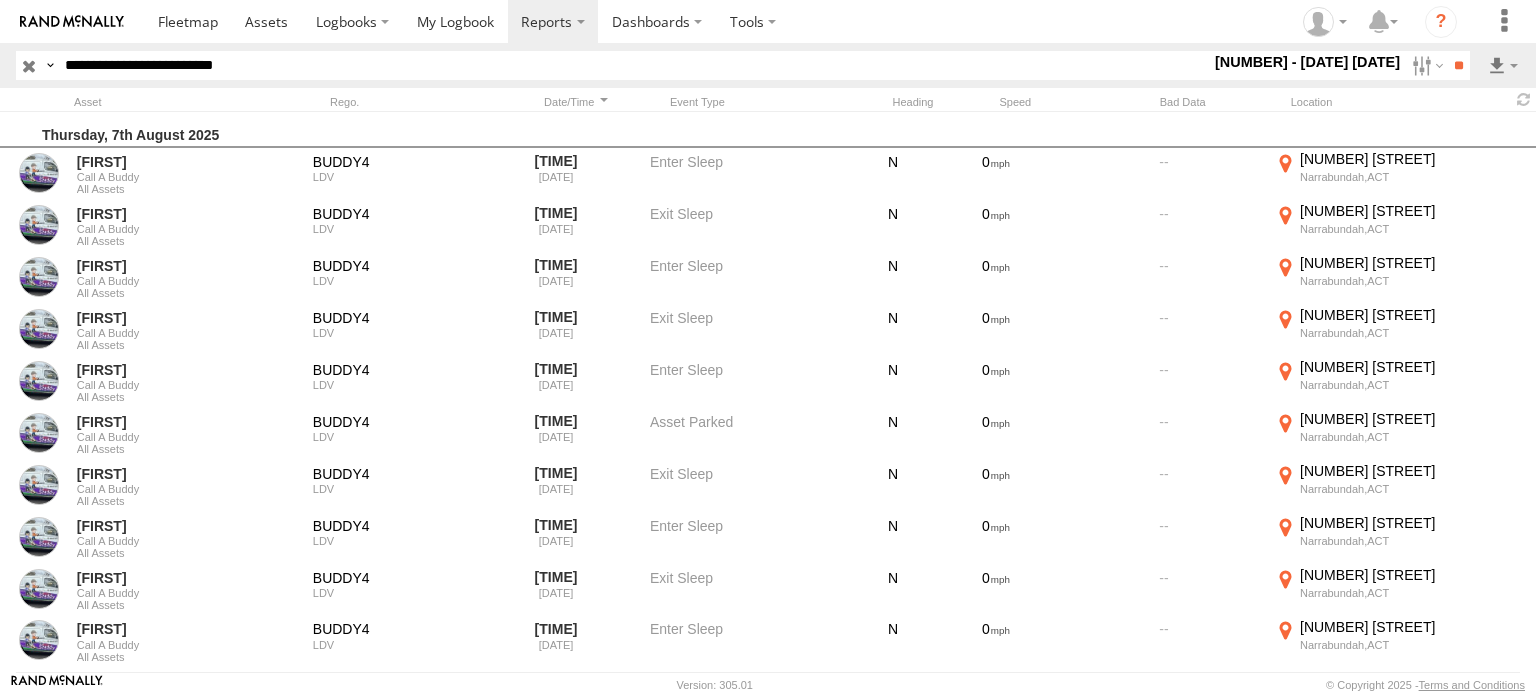 click on "**********" at bounding box center [633, 65] 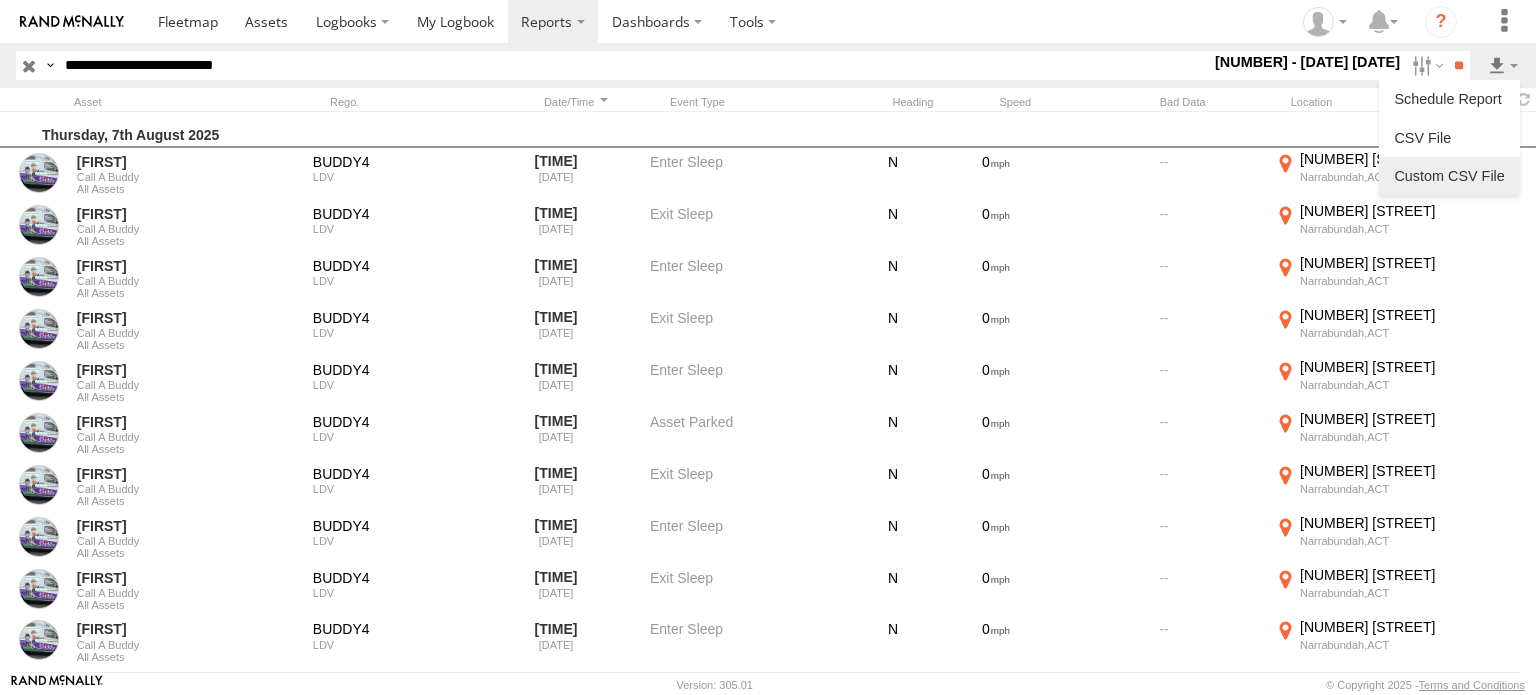 click at bounding box center [1449, 176] 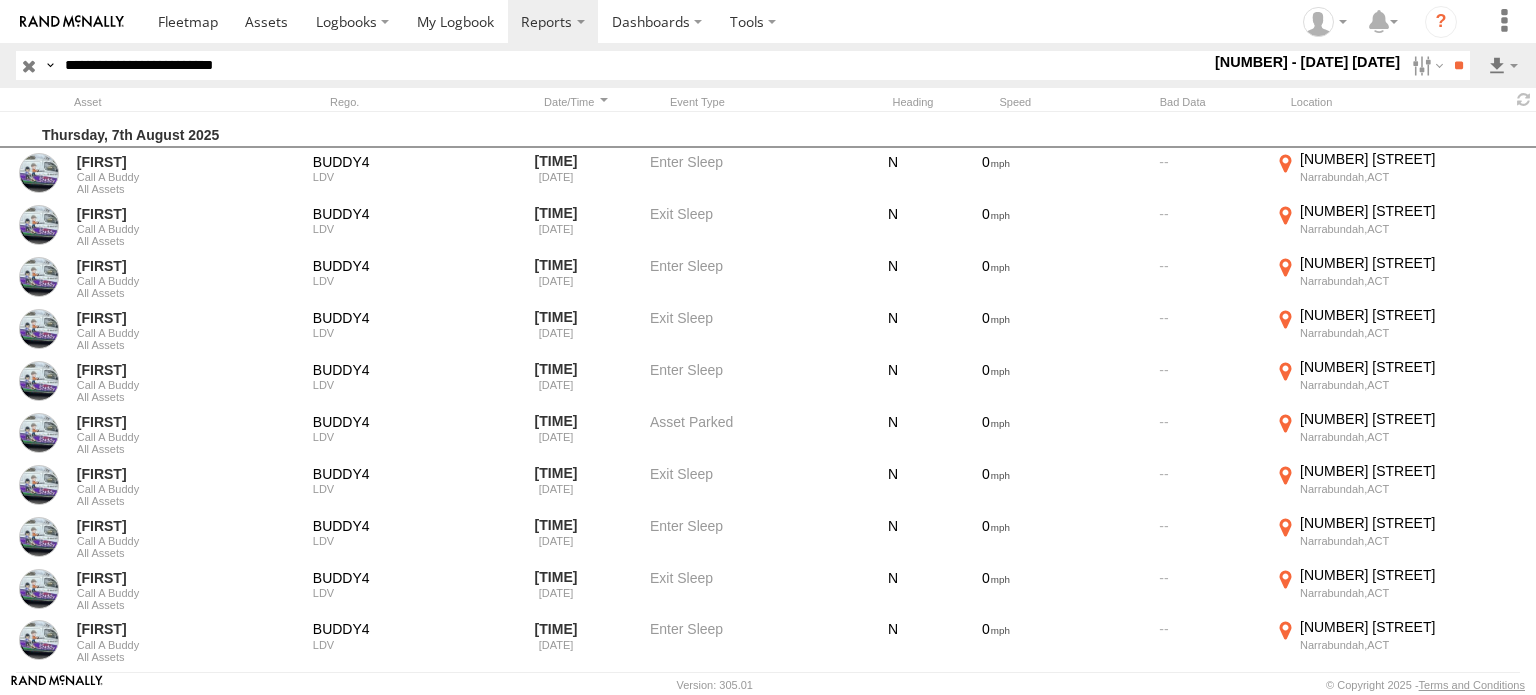 scroll, scrollTop: 32252, scrollLeft: 0, axis: vertical 